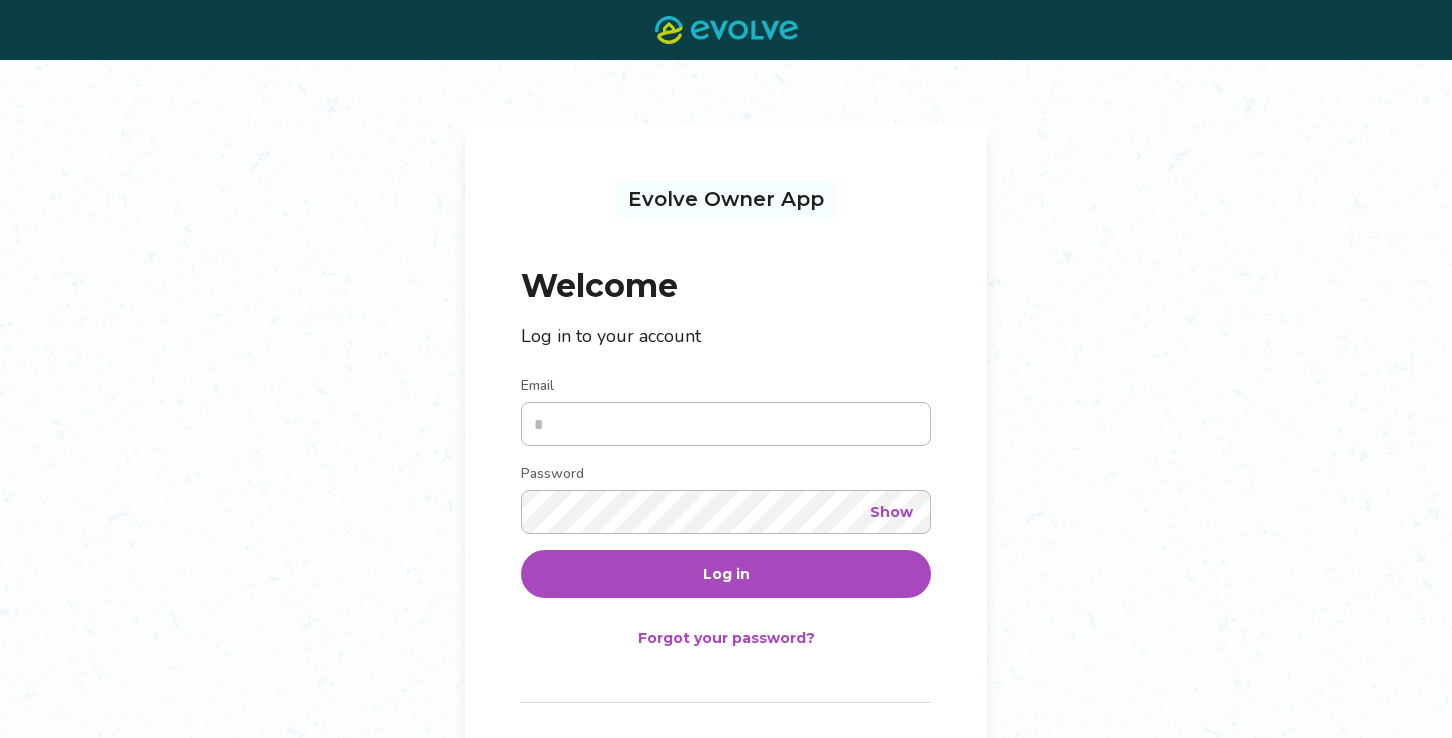 scroll, scrollTop: 0, scrollLeft: 0, axis: both 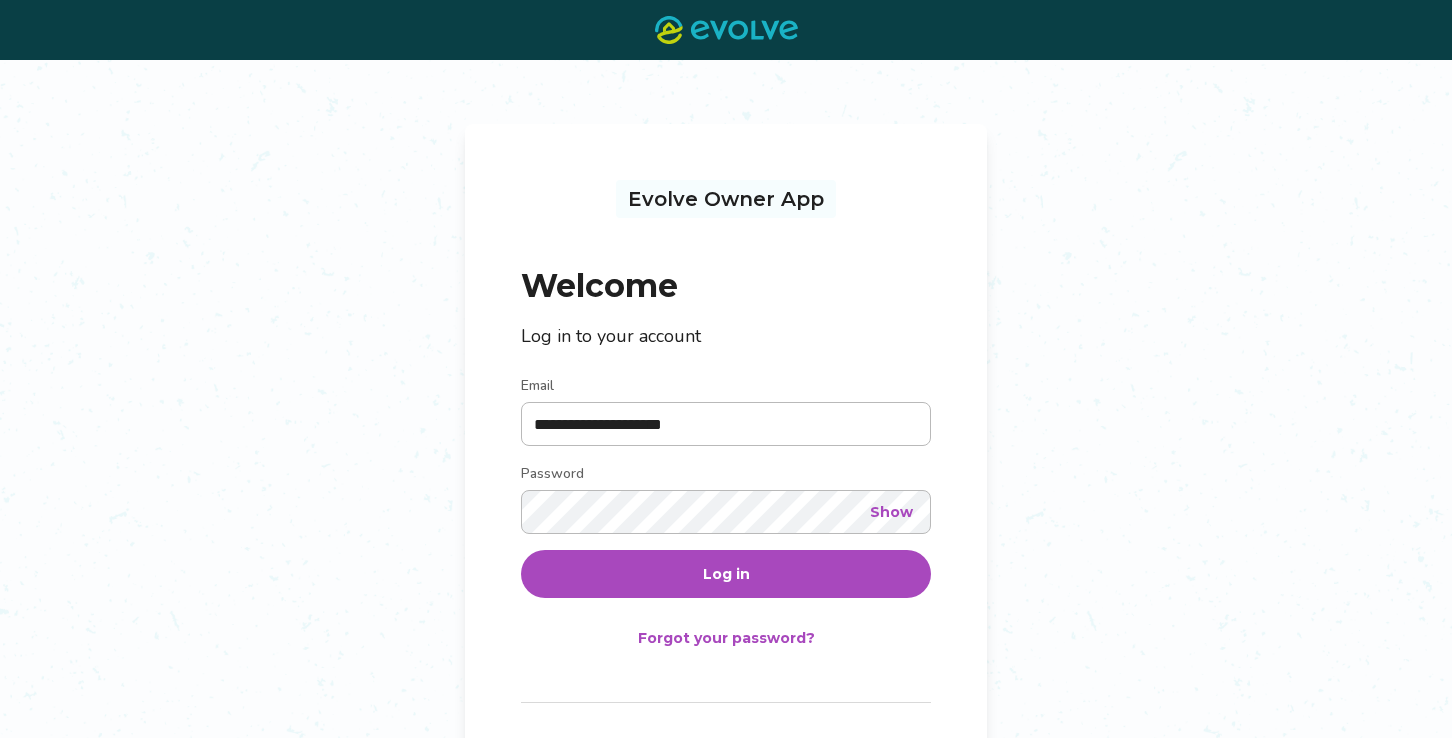type on "**********" 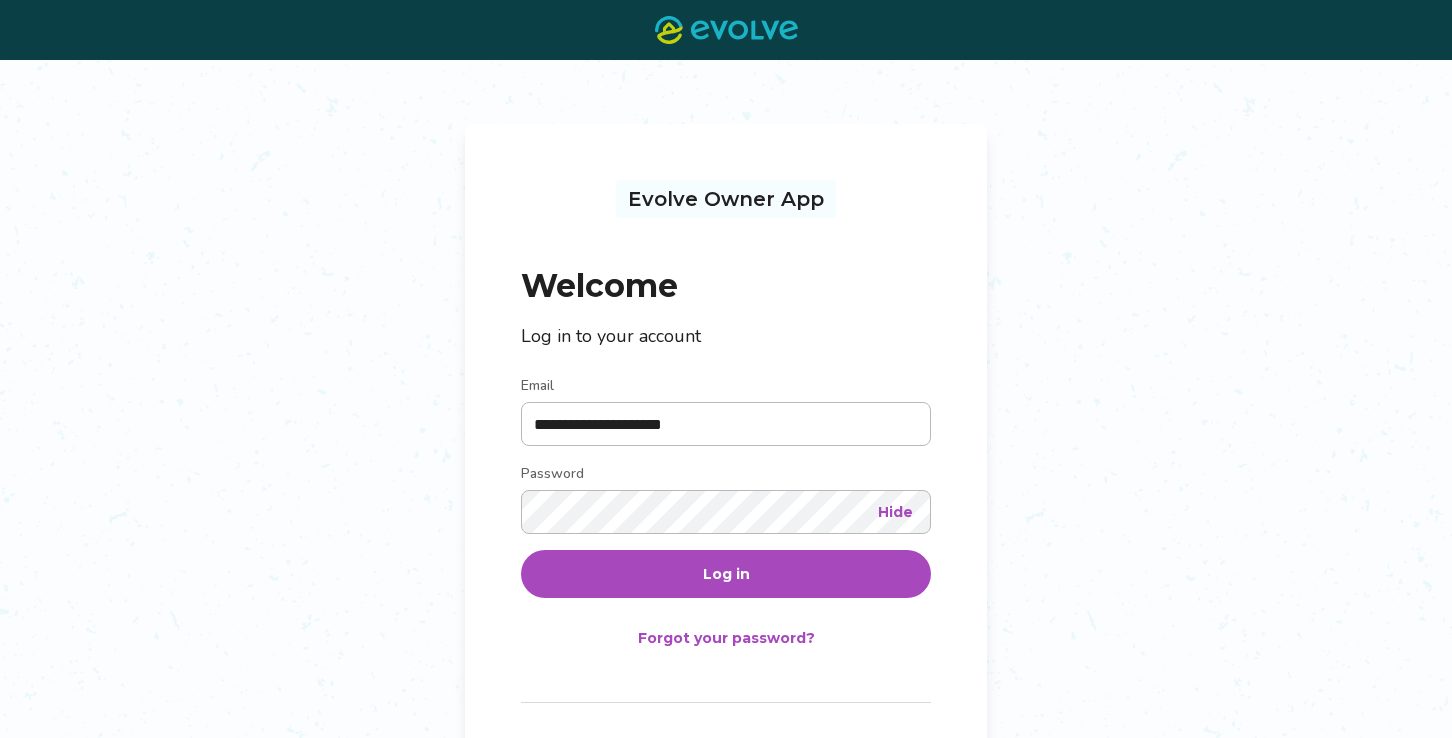 click on "Log in" at bounding box center [726, 574] 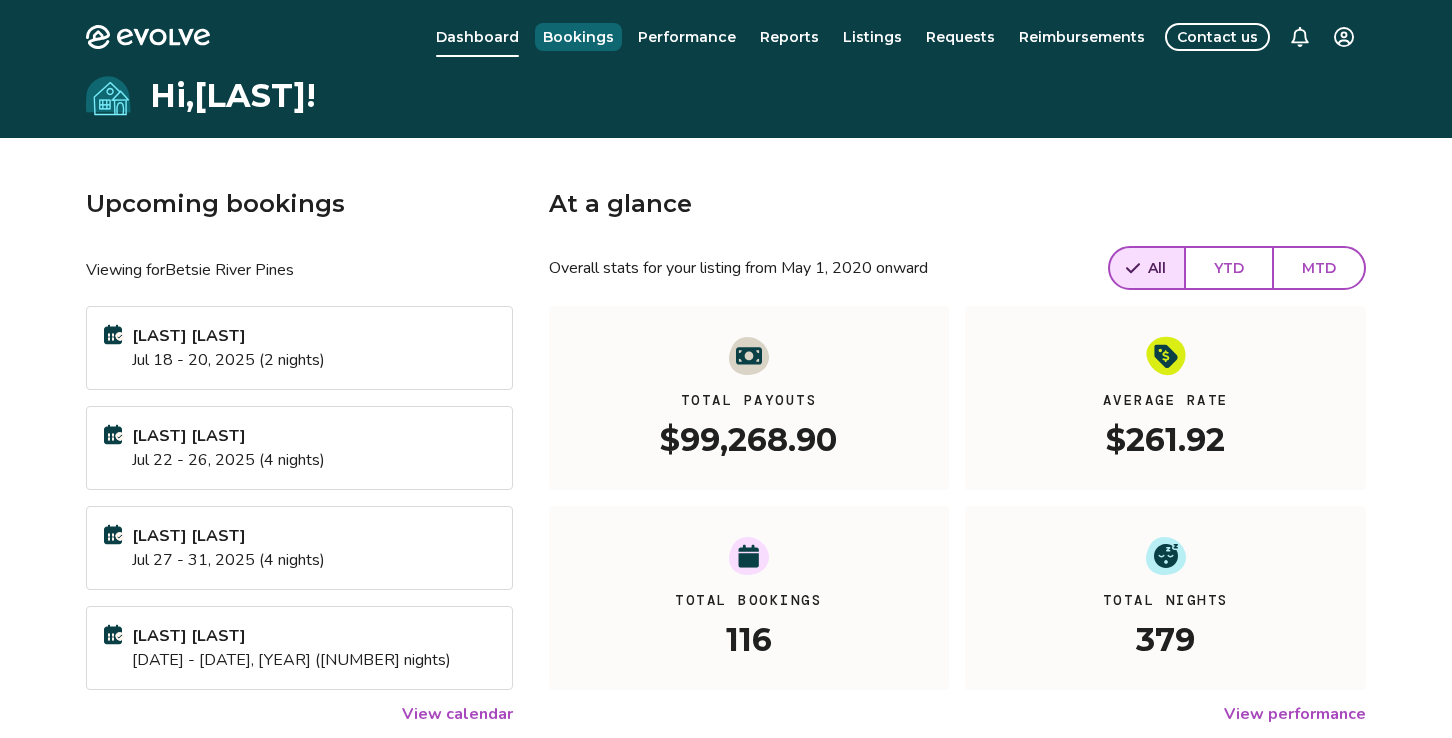 click on "Bookings" at bounding box center [578, 37] 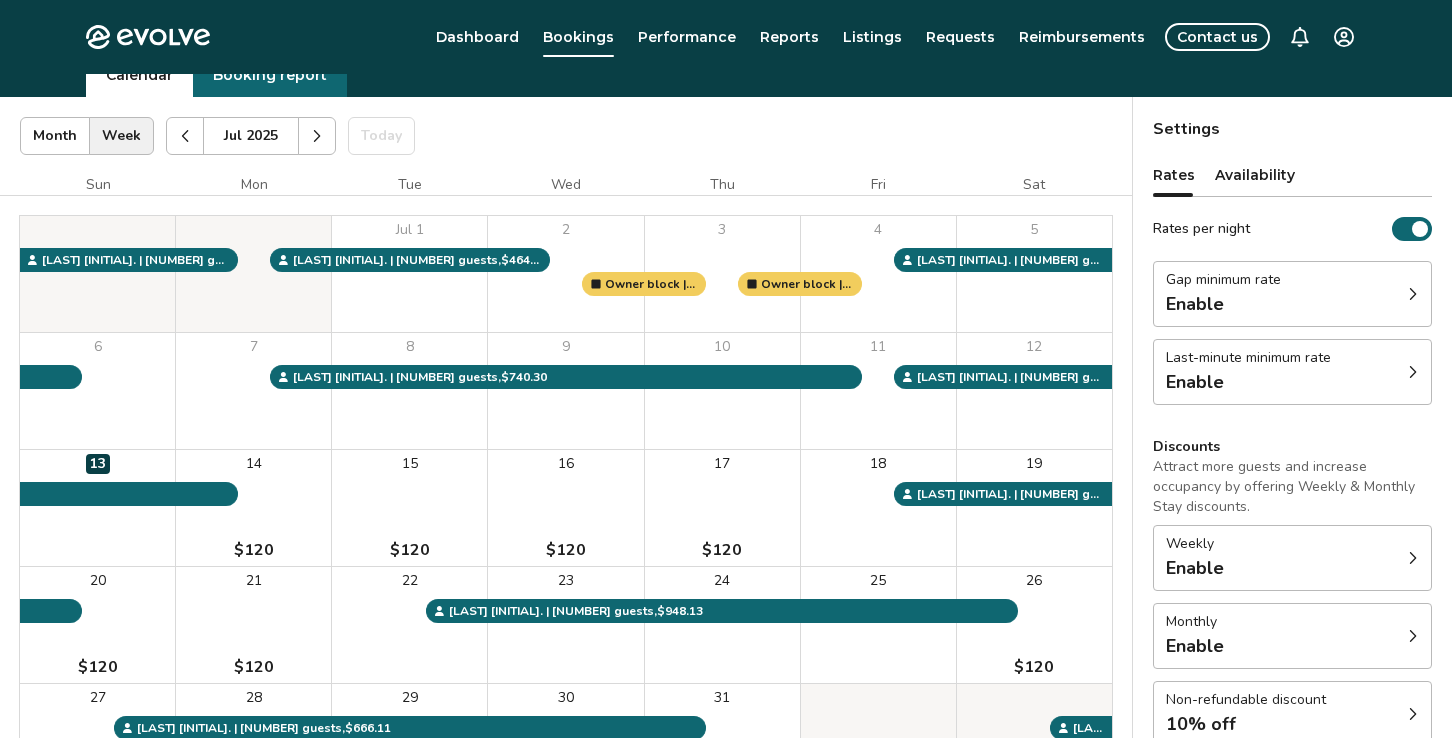 scroll, scrollTop: 0, scrollLeft: 0, axis: both 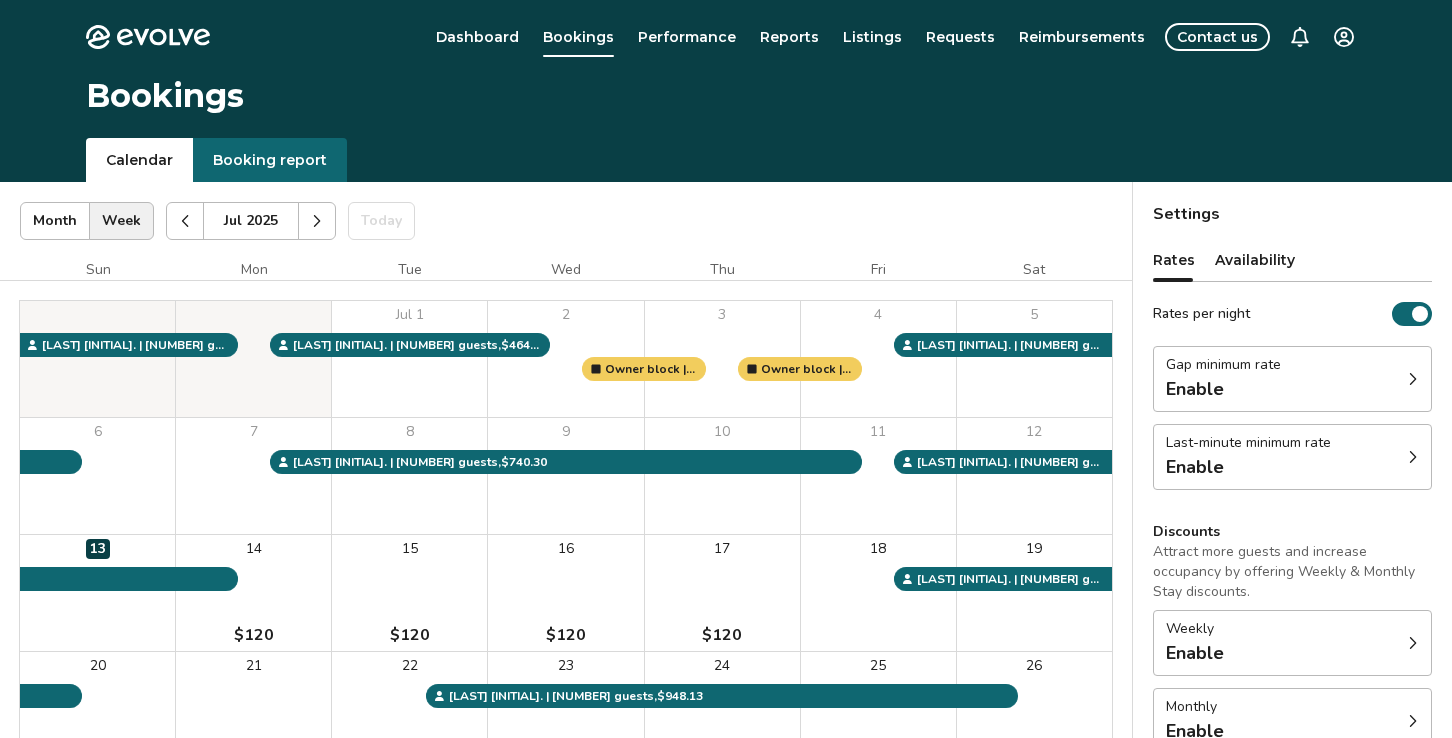 click on "Rates per night" at bounding box center (1412, 314) 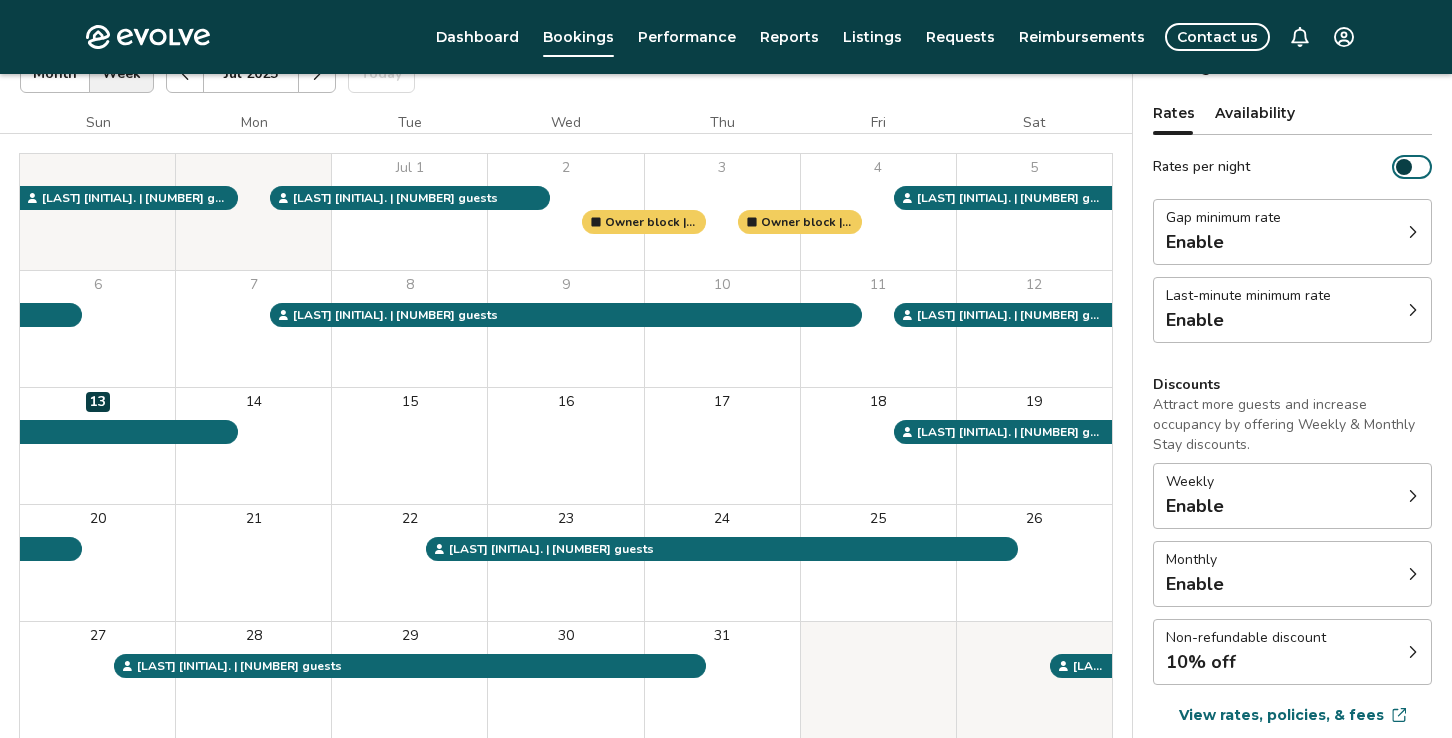 scroll, scrollTop: 175, scrollLeft: 0, axis: vertical 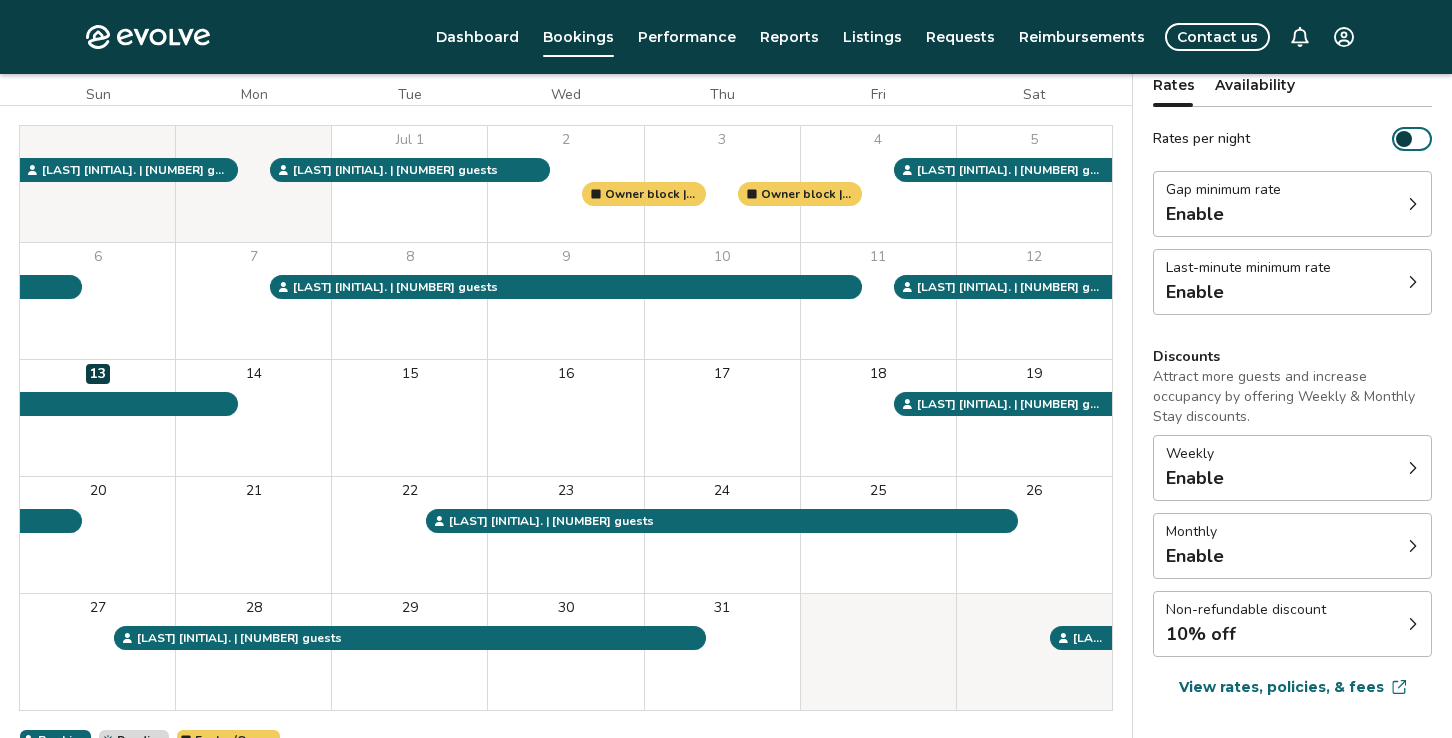 click on "Rates per night" at bounding box center (1412, 139) 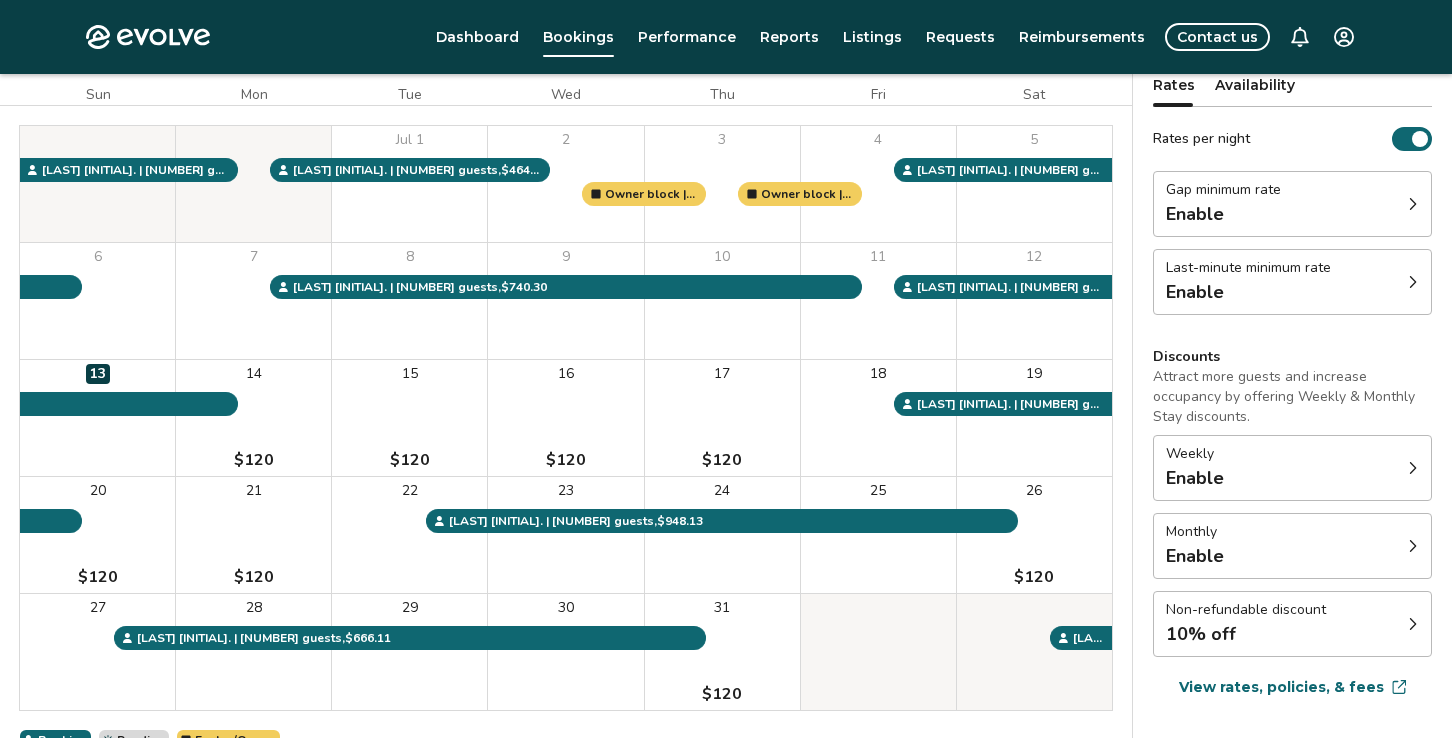 click on "Rates per night" at bounding box center (1412, 139) 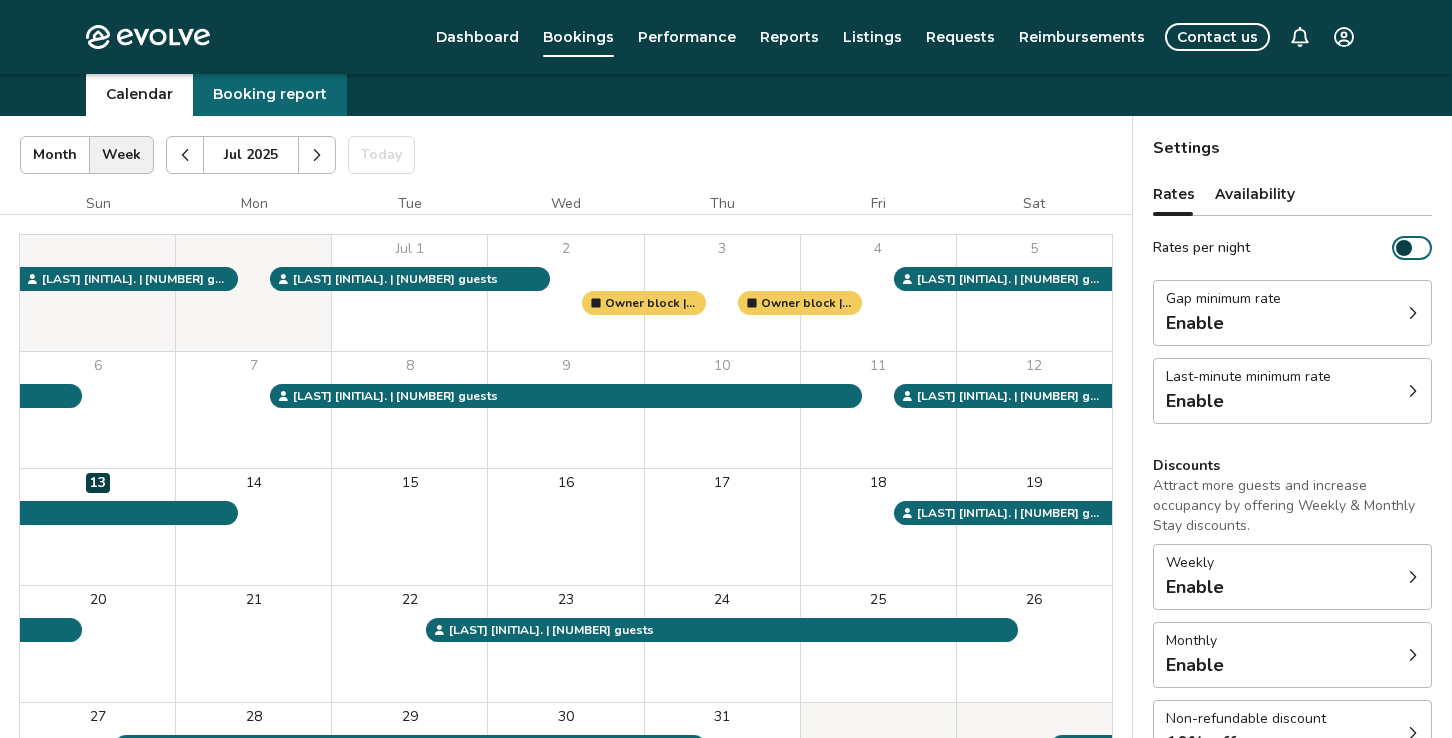 scroll, scrollTop: 64, scrollLeft: 0, axis: vertical 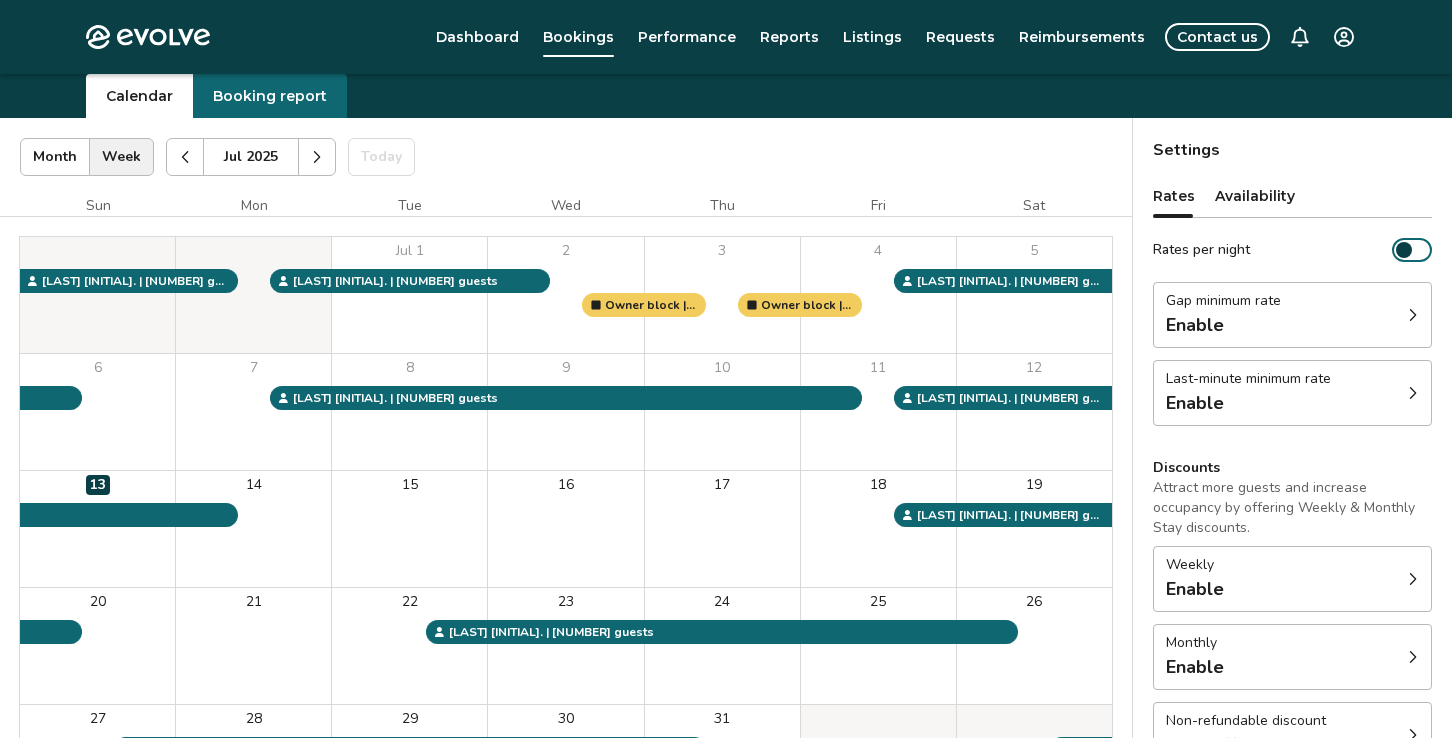 click 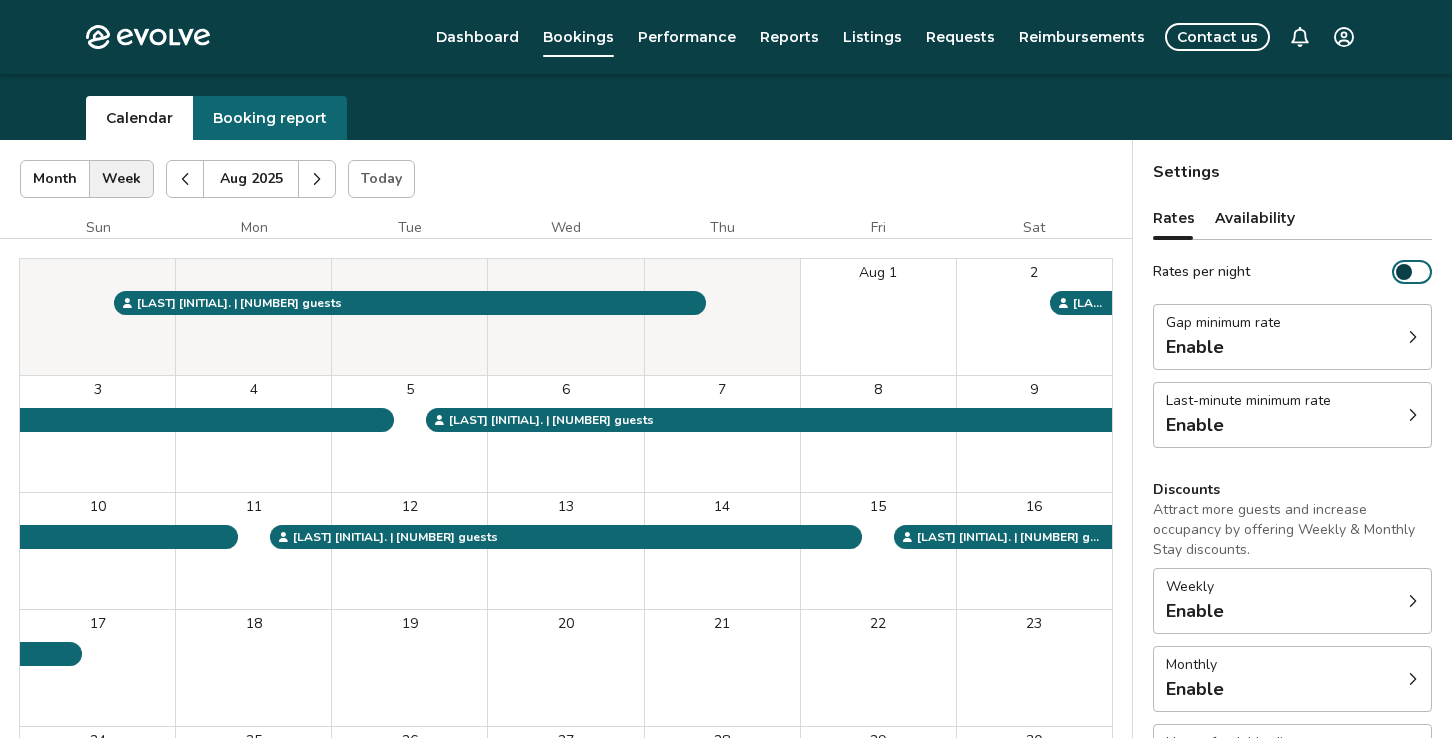 scroll, scrollTop: 15, scrollLeft: 0, axis: vertical 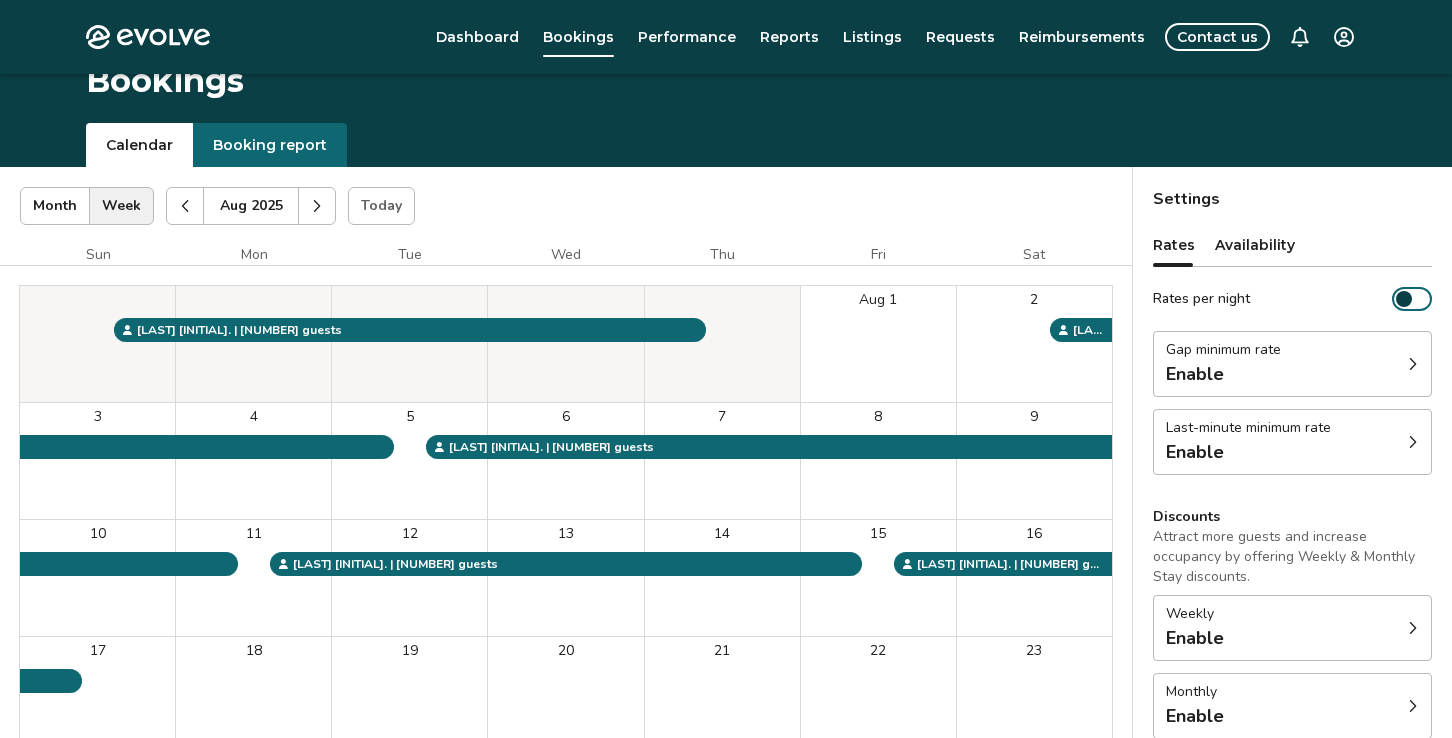 click on "Evolve Dashboard Bookings Performance Reports Listings Requests Reimbursements Contact us Bookings Calendar Booking report [YEAR]  | Views Month Week [YEAR] Today Settings Betsie River Pines [YEAR] Sun Mon Tue Wed Thu Fri Sat [DATE] 2 3 4 5 6 7 8 9 10 11 12 13 14 15 16 17 18 19 20 21 22 23 24 25 26 27 28 29 30 31 Owner block | [NUMBER] nights,  Not ready to accept bookings at this time [LAST] [INITIAL]. | [NUMBER] guests [LAST] [INITIAL]. | [NUMBER] guests [LAST] [INITIAL]. | [NUMBER] guests [LAST] [INITIAL]. | [NUMBER] guests [LAST] [INITIAL]. | [NUMBER] guests Booking Pending Evolve/Owner Settings Rates Availability Rates per night Gap minimum rate Enable Last-minute minimum rate Enable Discounts Attract more guests and increase occupancy by offering Weekly & Monthly Stay discounts. Weekly Enable Monthly Enable Non-refundable discount 10% off View rates, policies, & fees Gap minimum rate Reduce your minimum rate by 20%  to help fill nights between bookings  (Fridays and Saturdays excluded). Enable Last-minute minimum rate Reduce your minimum rate by 20% Enable Weekly discount       |" at bounding box center (726, 556) 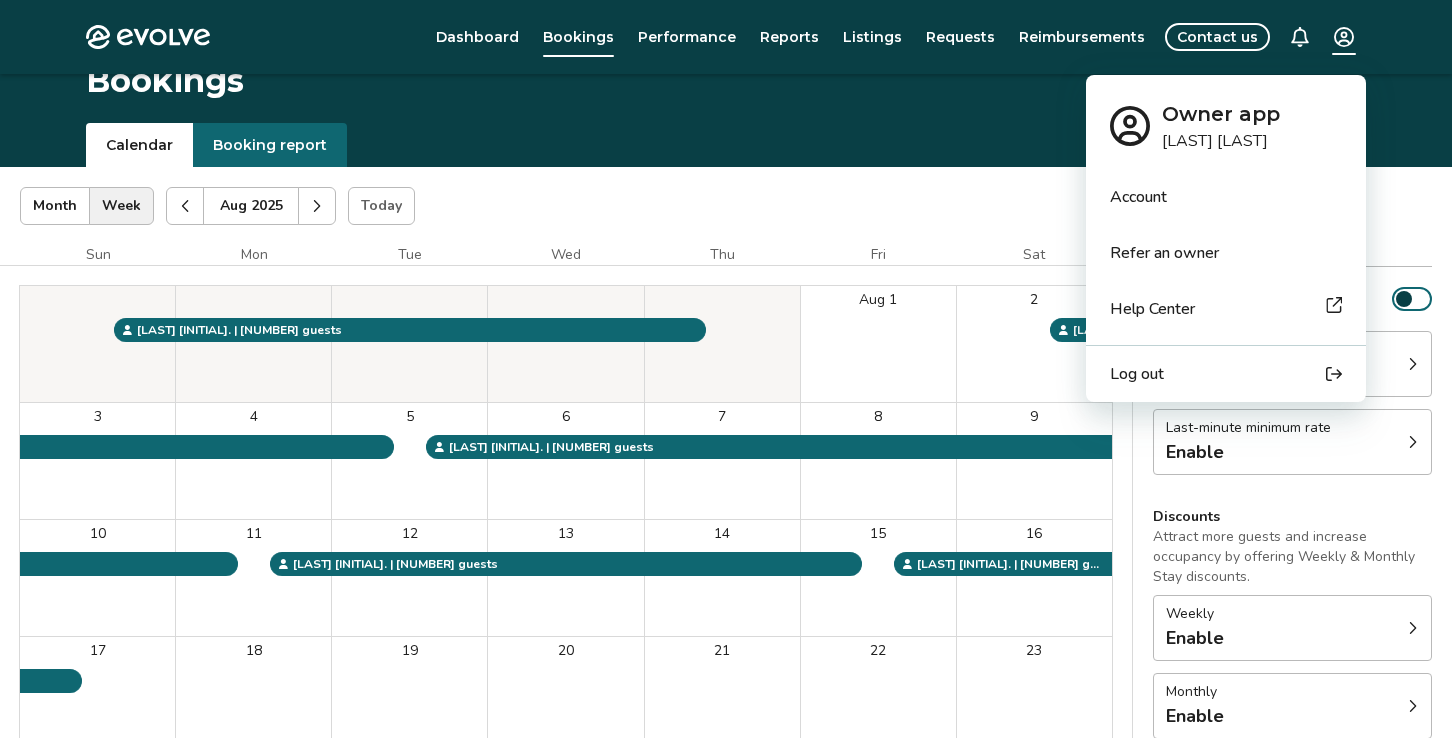click on "Log out" at bounding box center (1137, 374) 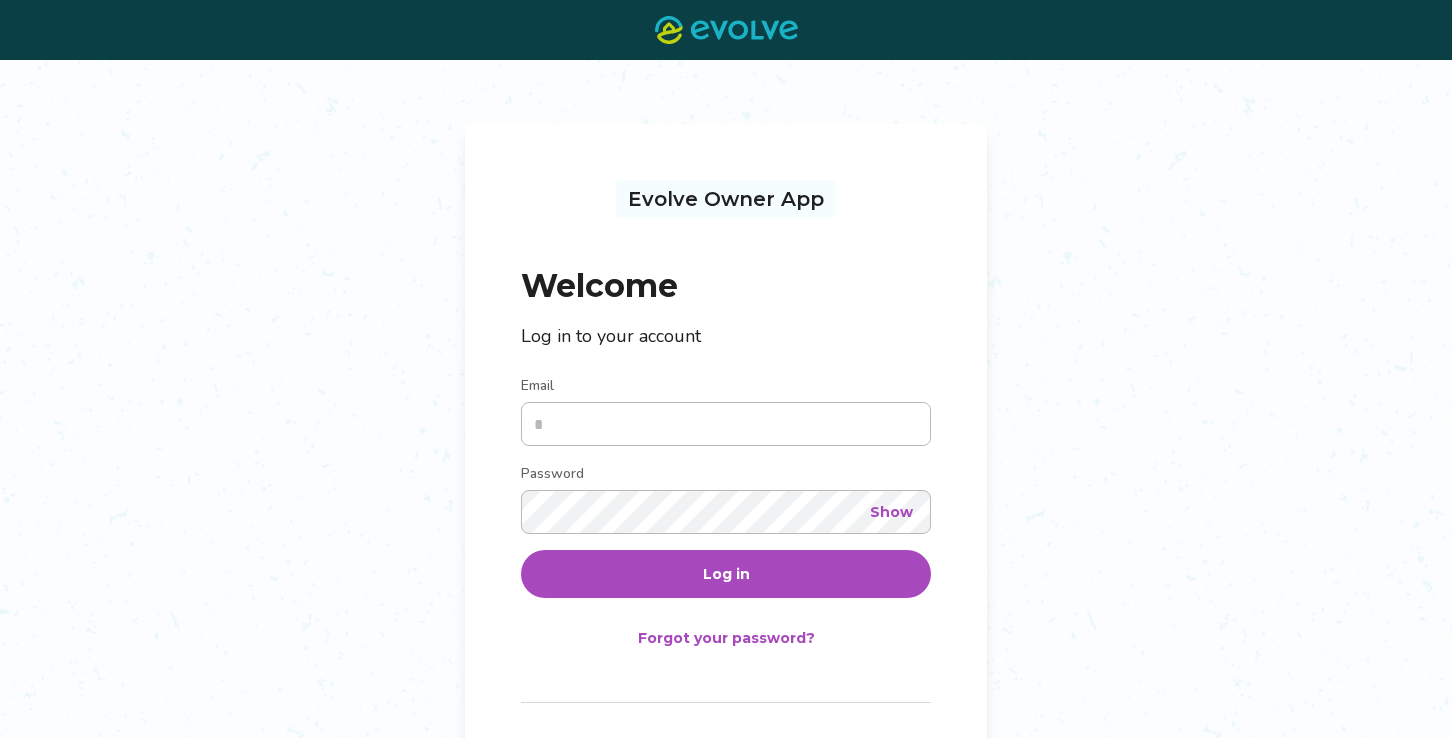 scroll, scrollTop: 0, scrollLeft: 0, axis: both 